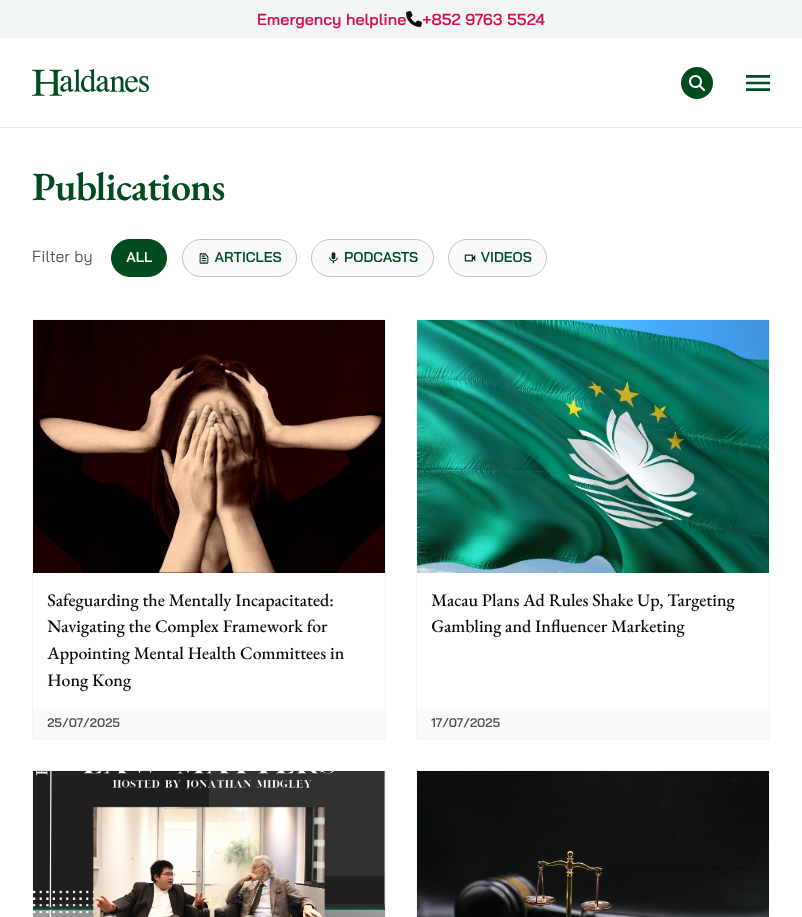scroll, scrollTop: 0, scrollLeft: 0, axis: both 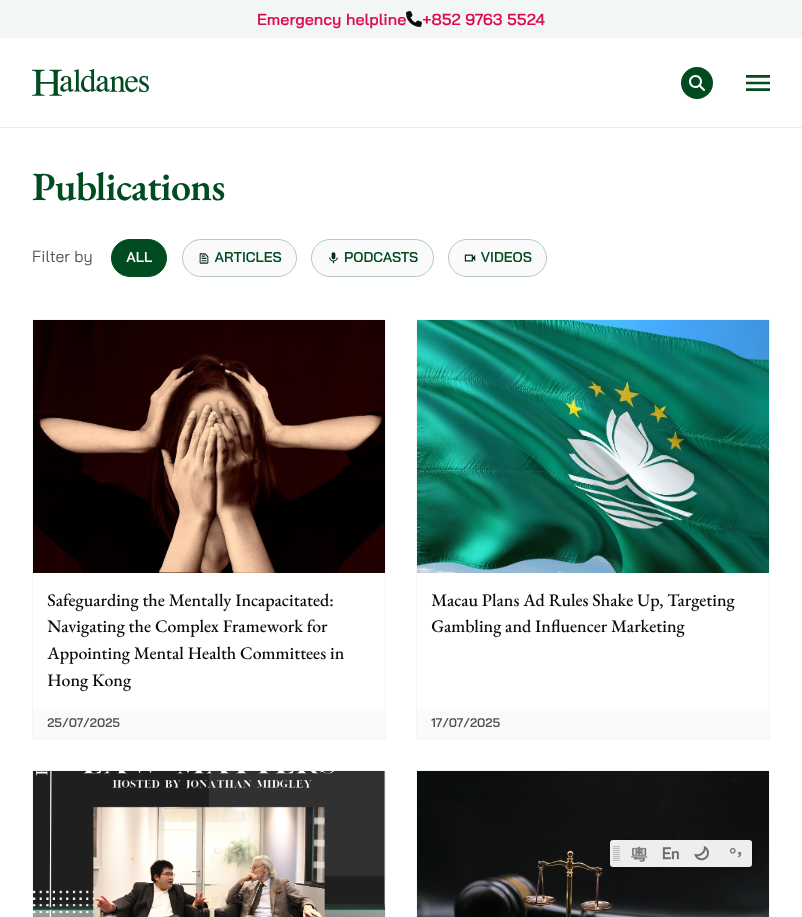 click on "Open menu" at bounding box center (758, 83) 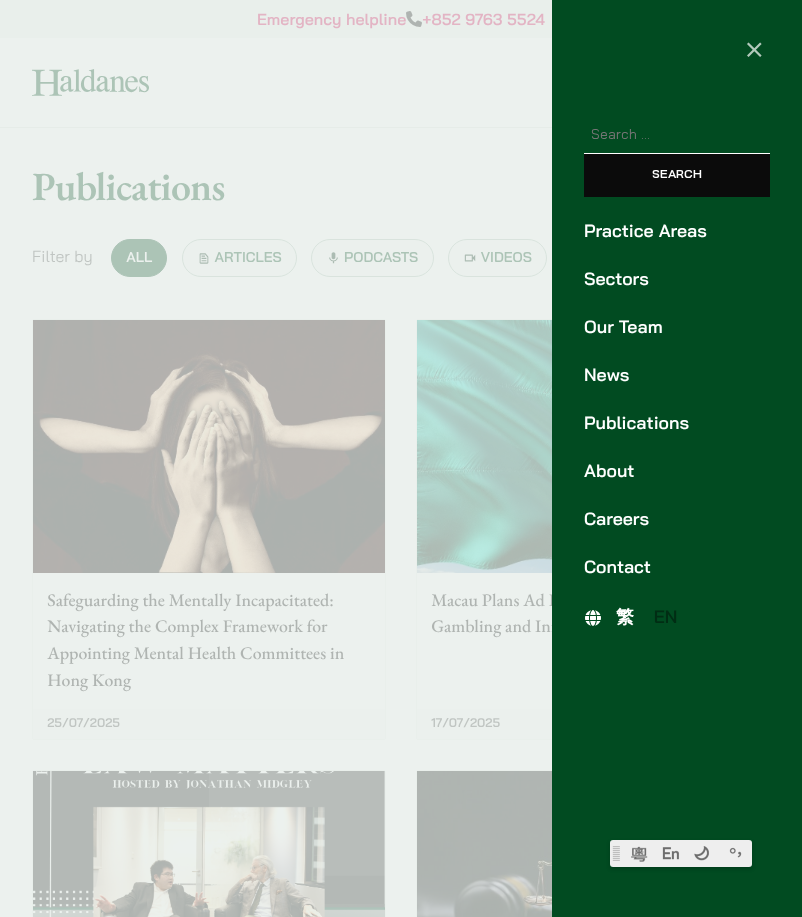 click on "Our Team" at bounding box center (677, 327) 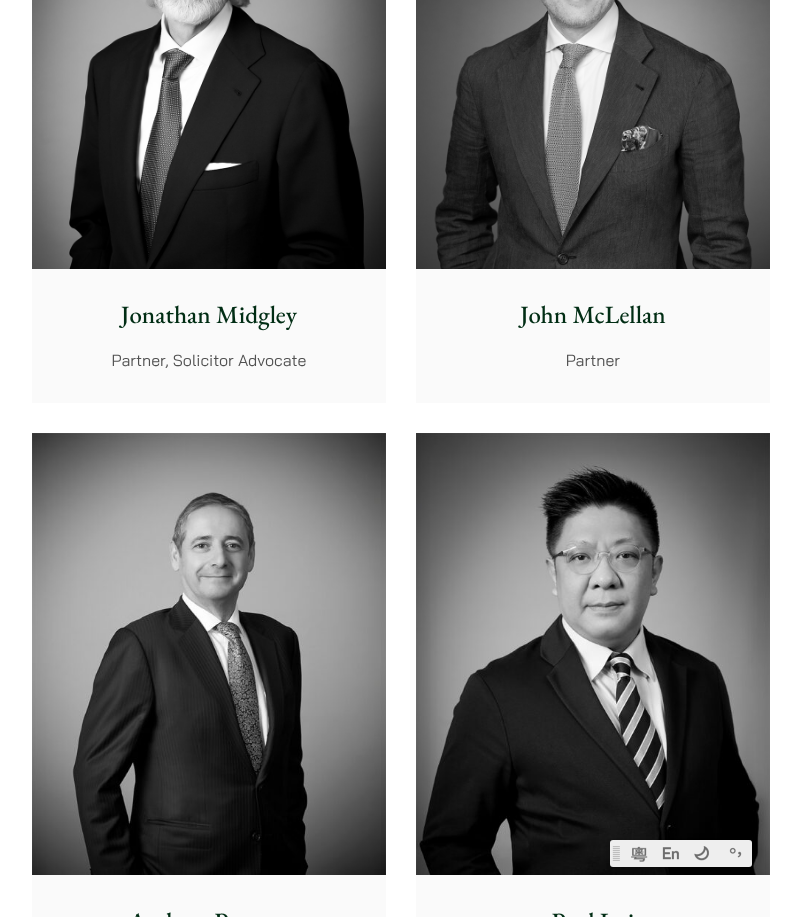 scroll, scrollTop: 0, scrollLeft: 0, axis: both 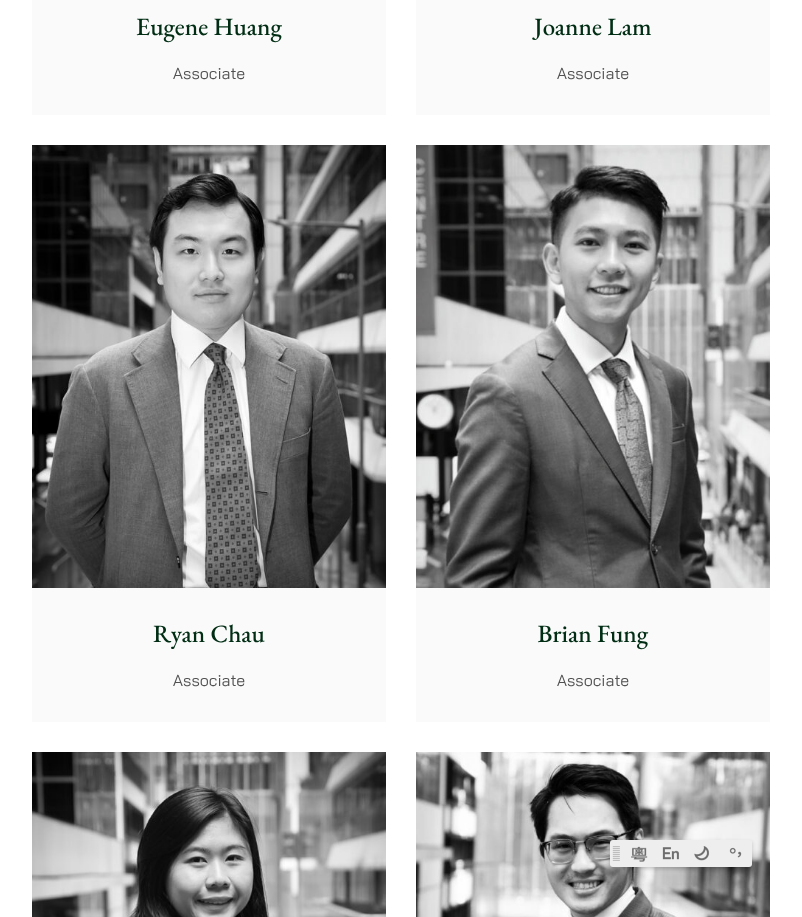 click at bounding box center (593, 366) 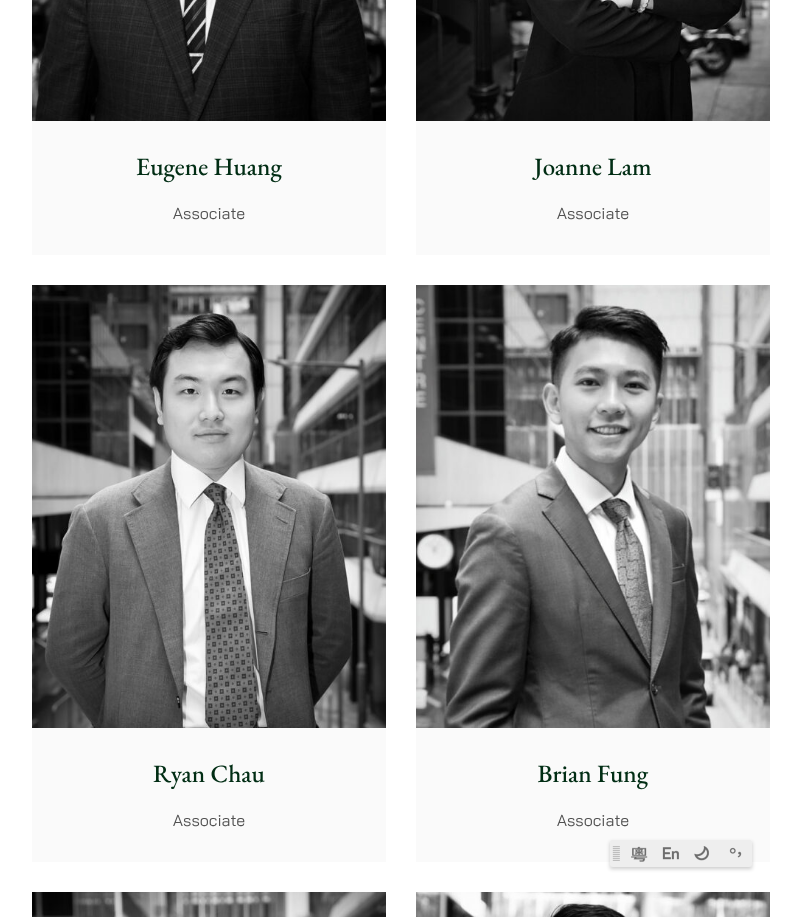 click at bounding box center [209, 506] 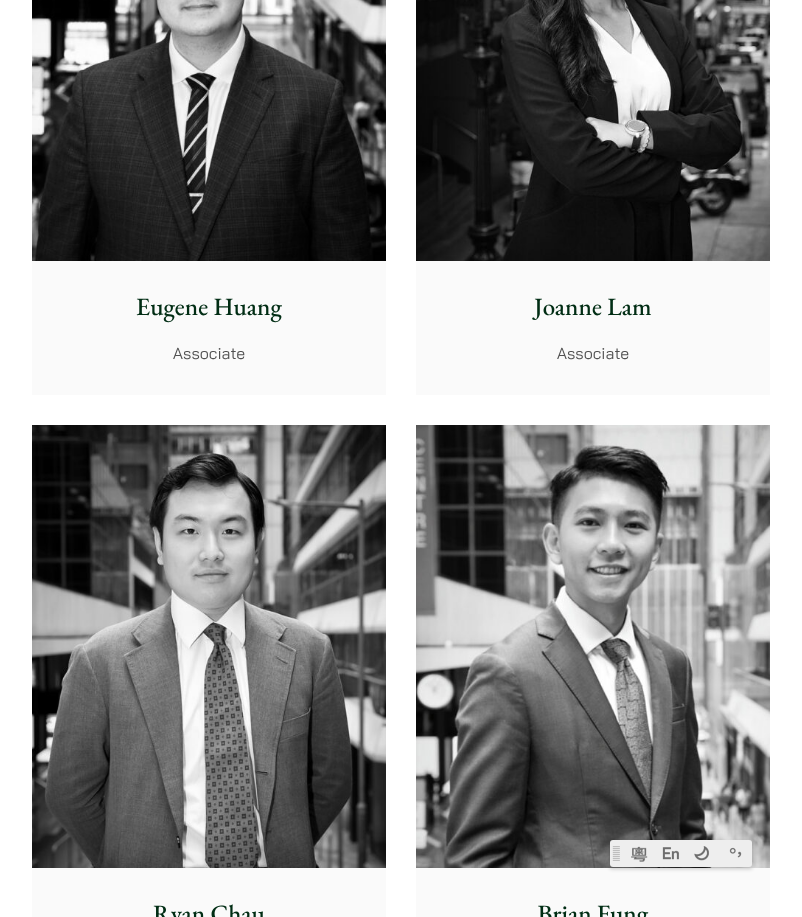 scroll, scrollTop: 10520, scrollLeft: 0, axis: vertical 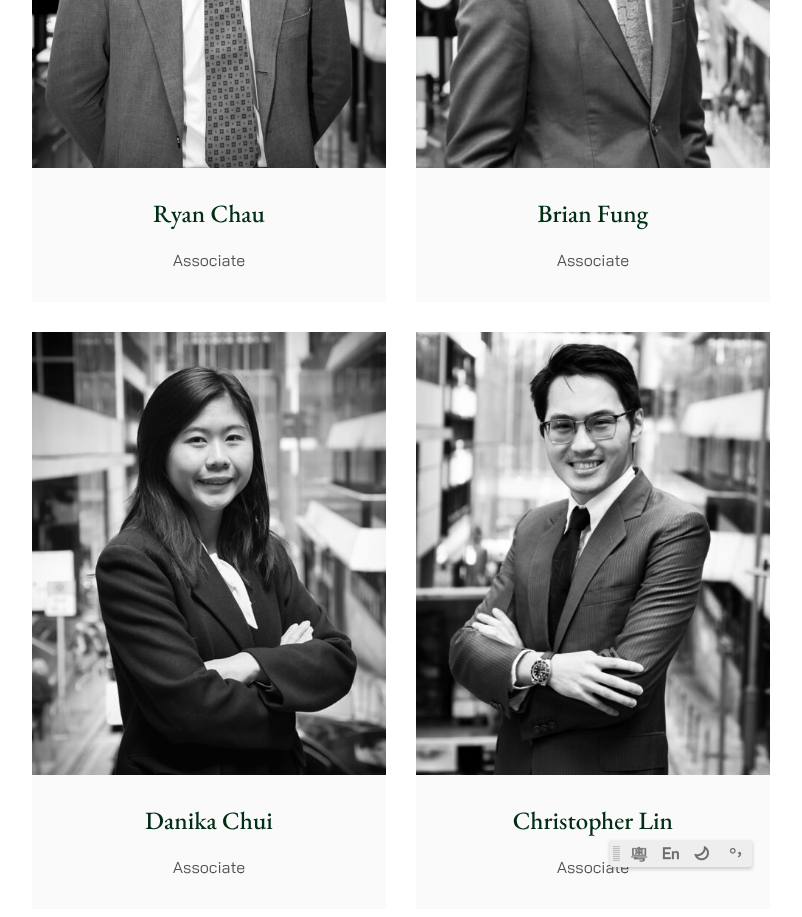 click at bounding box center [209, 553] 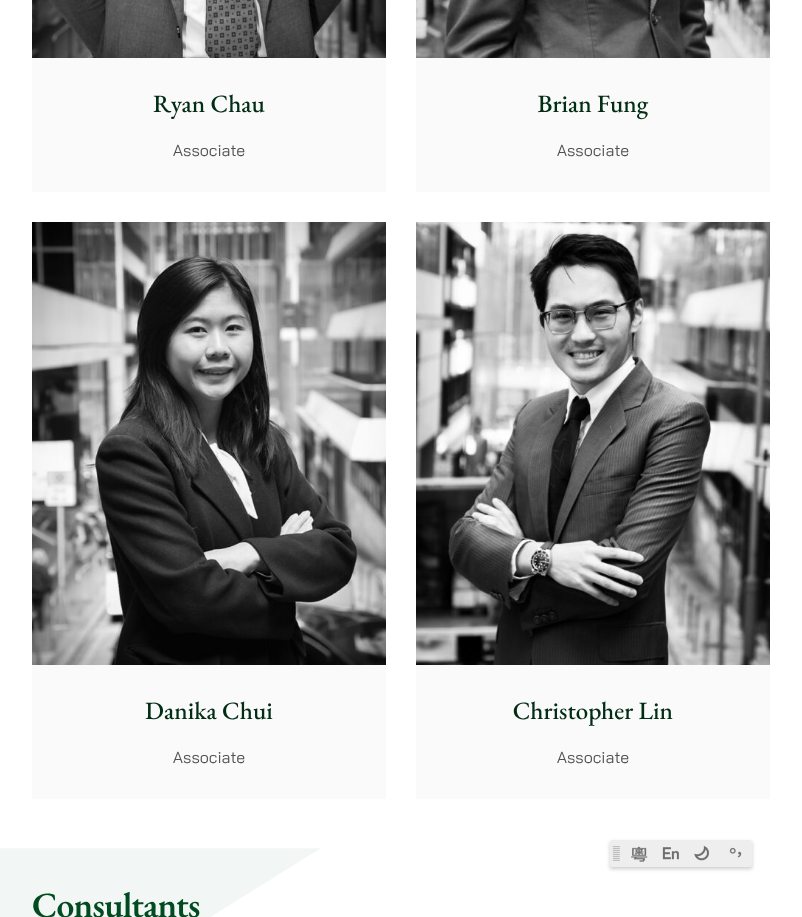 scroll, scrollTop: 10870, scrollLeft: 0, axis: vertical 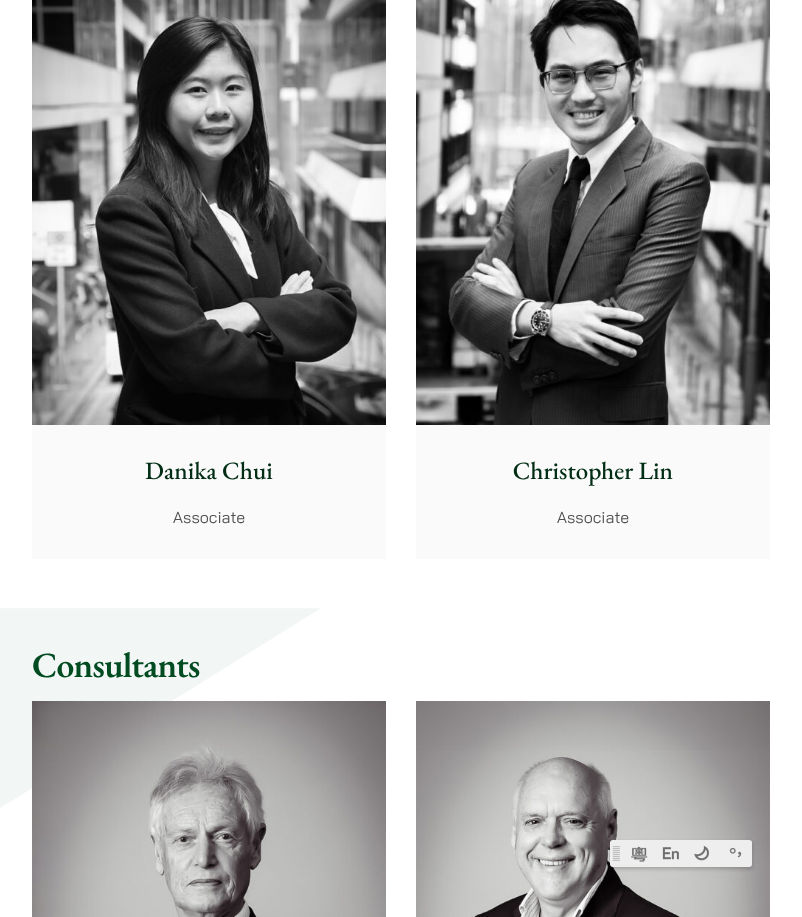 click on "Christopher Lin" at bounding box center (592, 471) 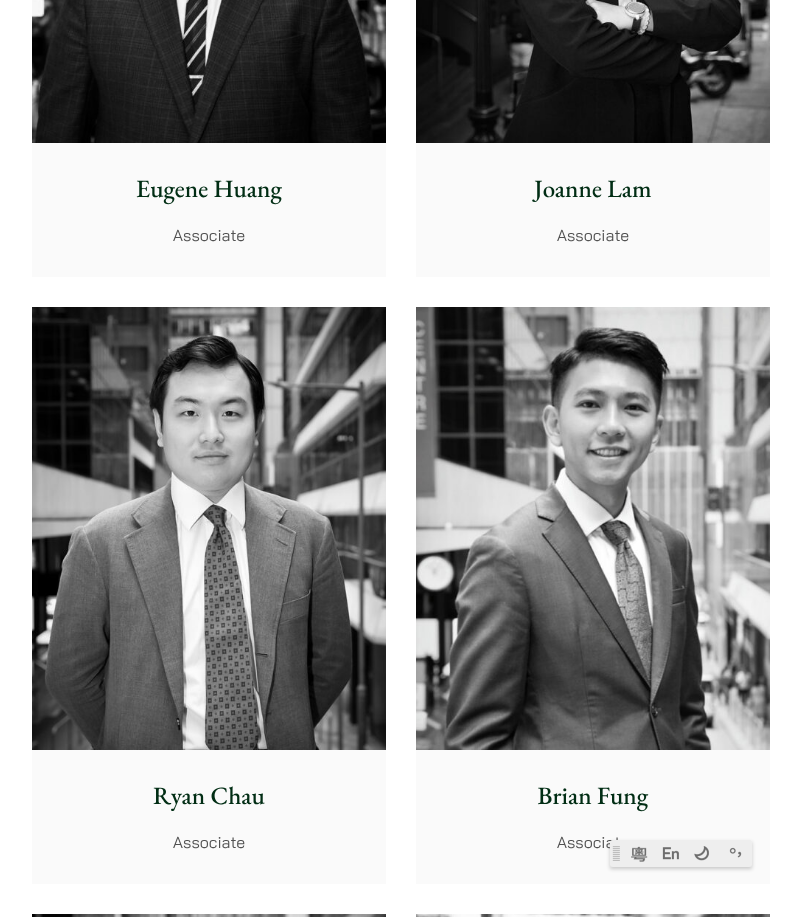 scroll, scrollTop: 9610, scrollLeft: 0, axis: vertical 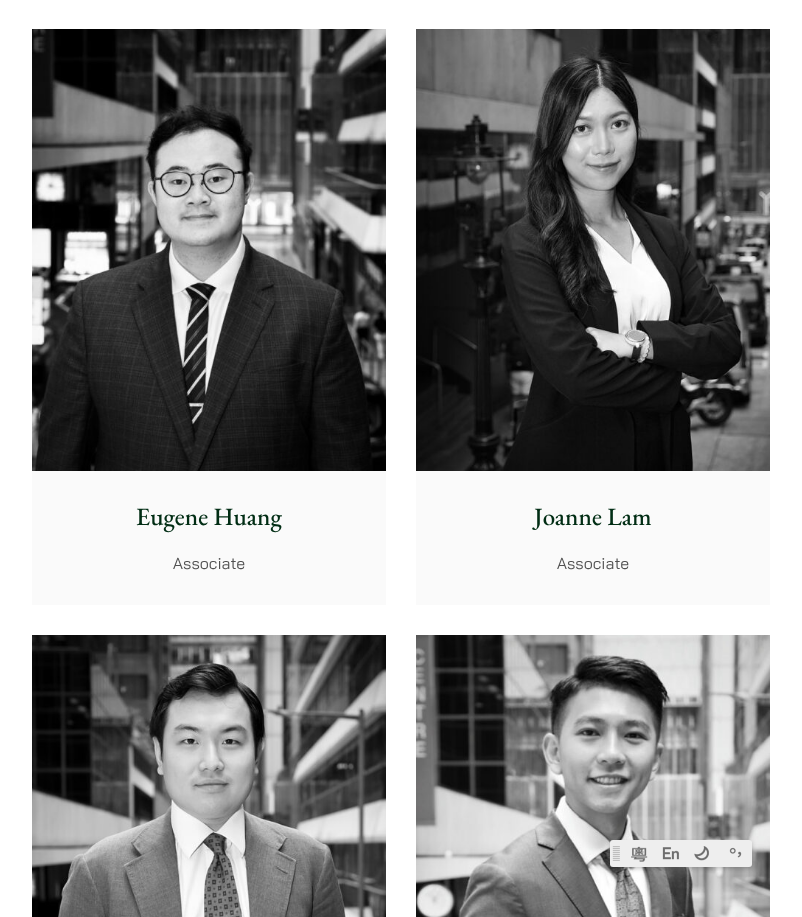 click on "Eugene Huang
Associate" at bounding box center [209, 537] 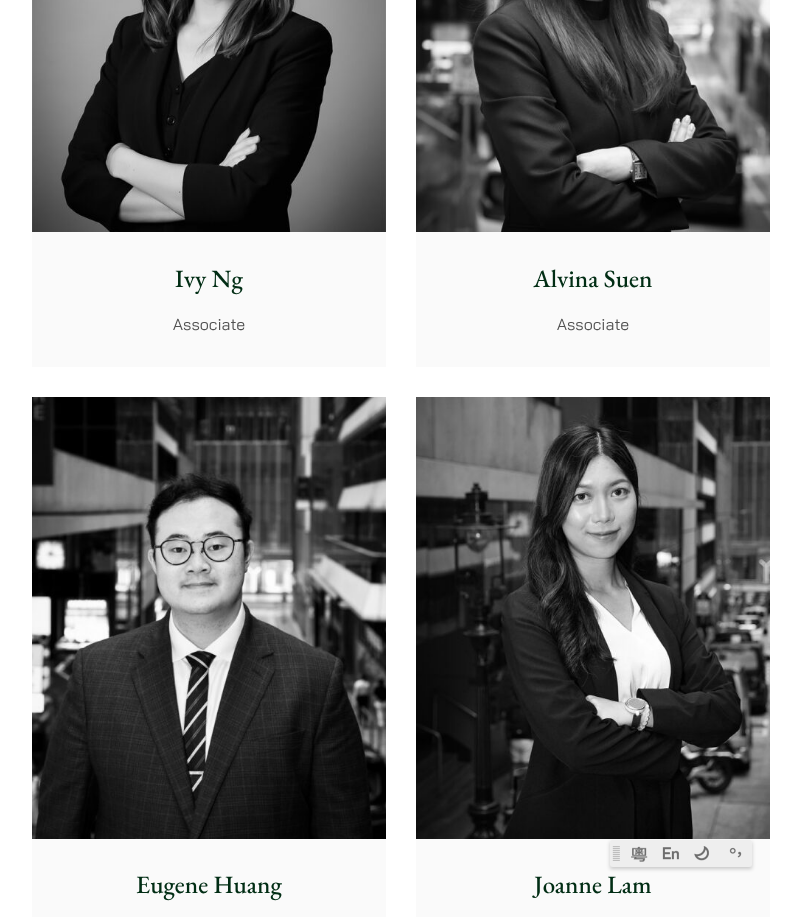 scroll, scrollTop: 9179, scrollLeft: 0, axis: vertical 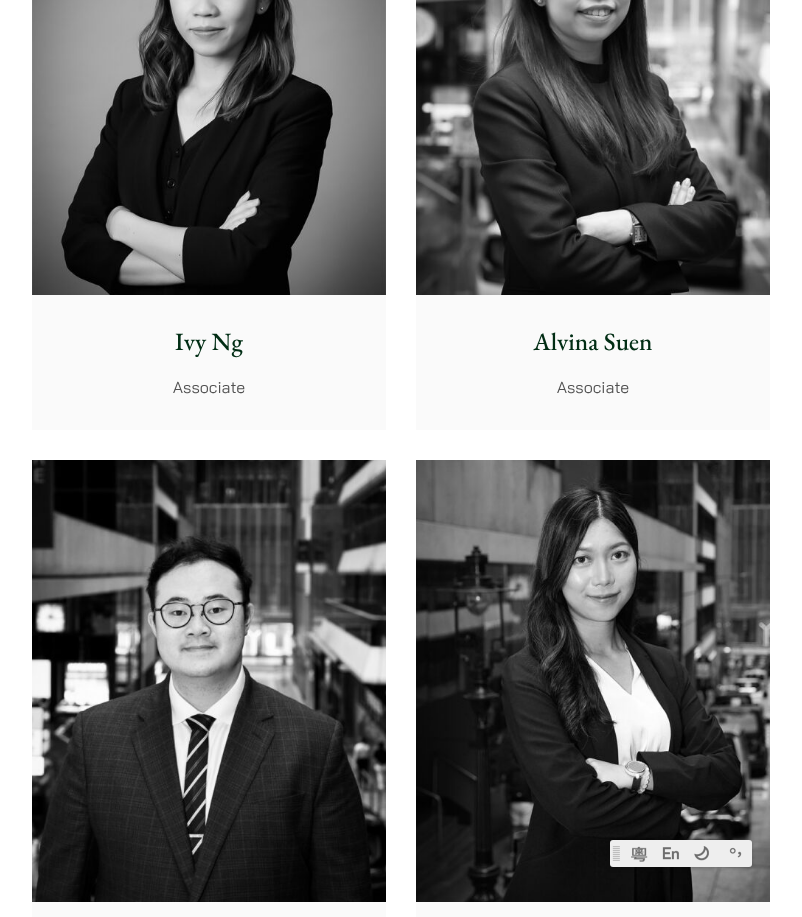 click on "Associate" at bounding box center (592, 387) 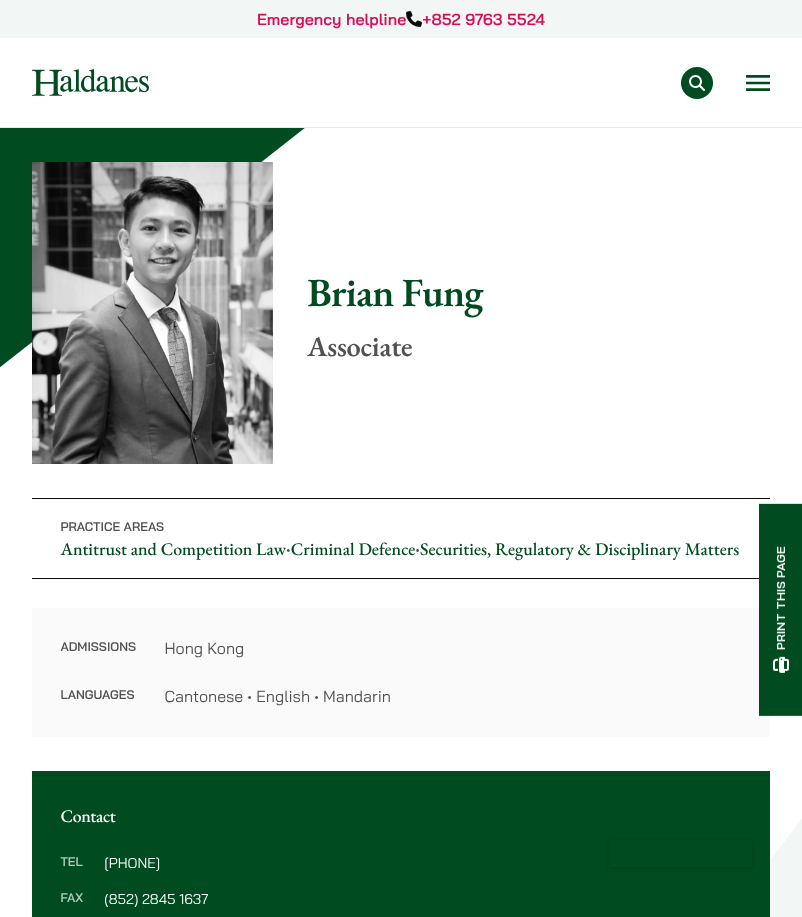 scroll, scrollTop: 0, scrollLeft: 0, axis: both 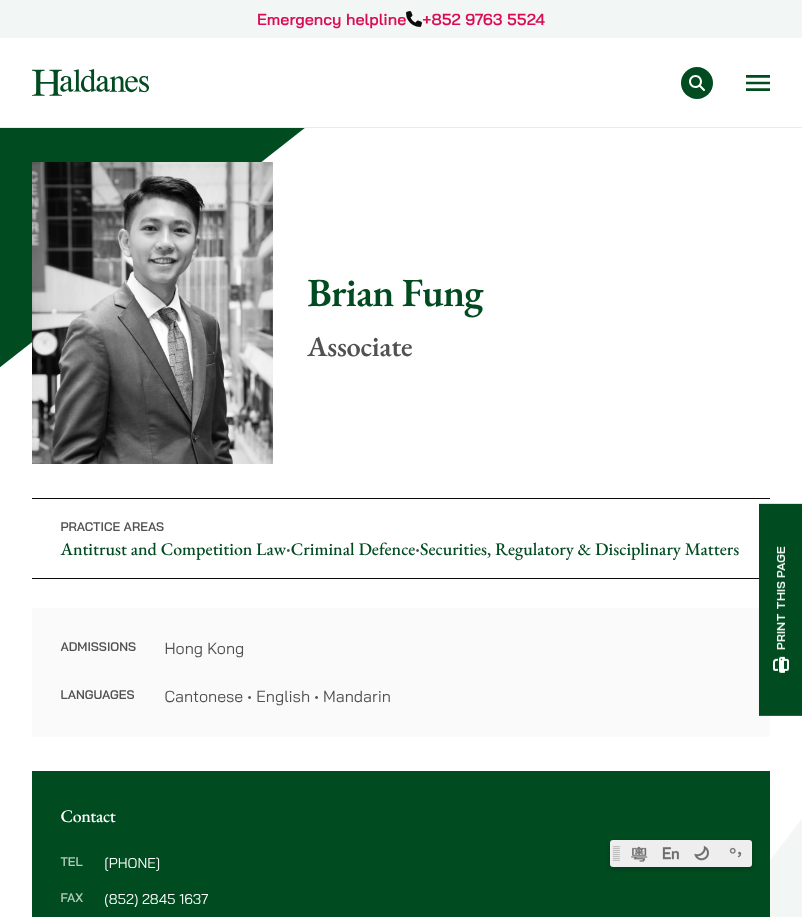 click on "Open menu" at bounding box center [758, 83] 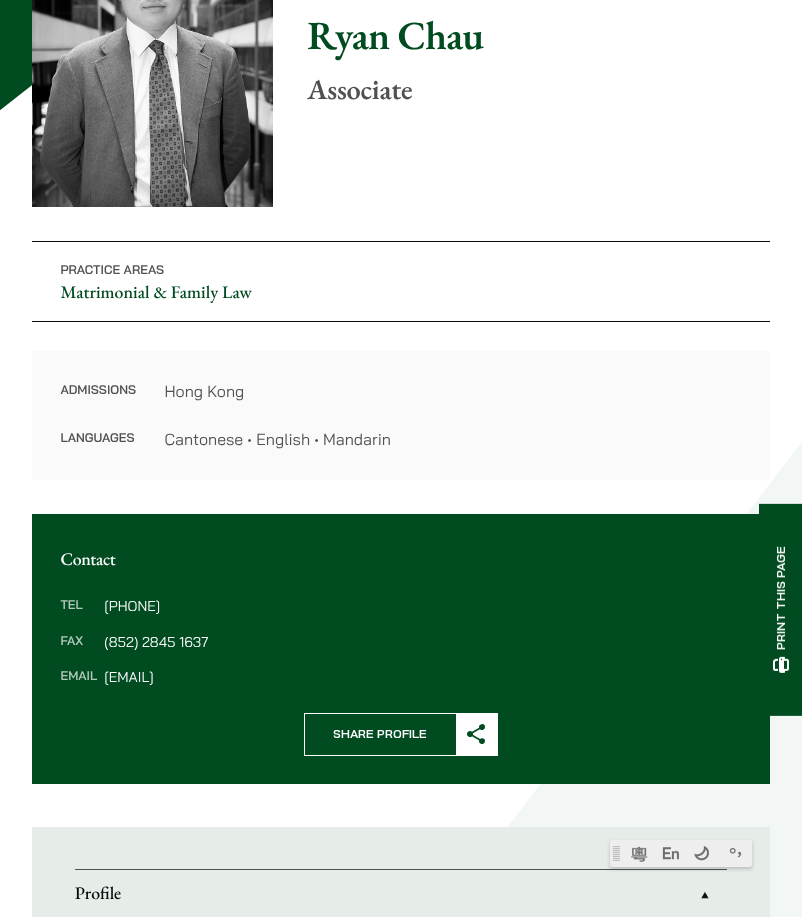 scroll, scrollTop: 0, scrollLeft: 0, axis: both 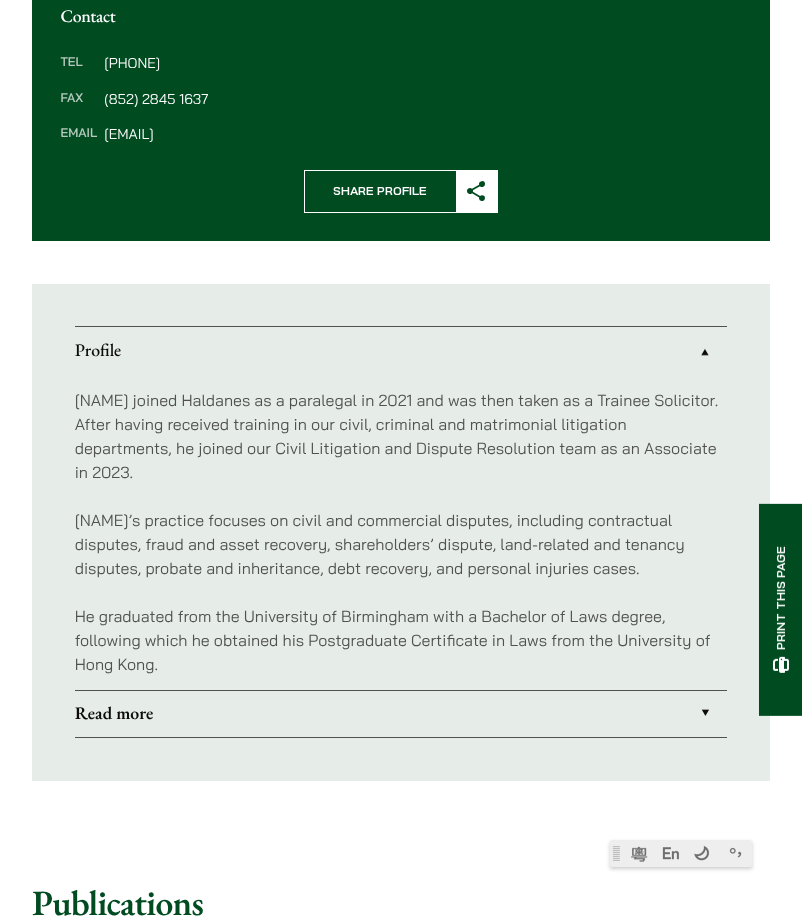 click on "Read more" at bounding box center [401, 714] 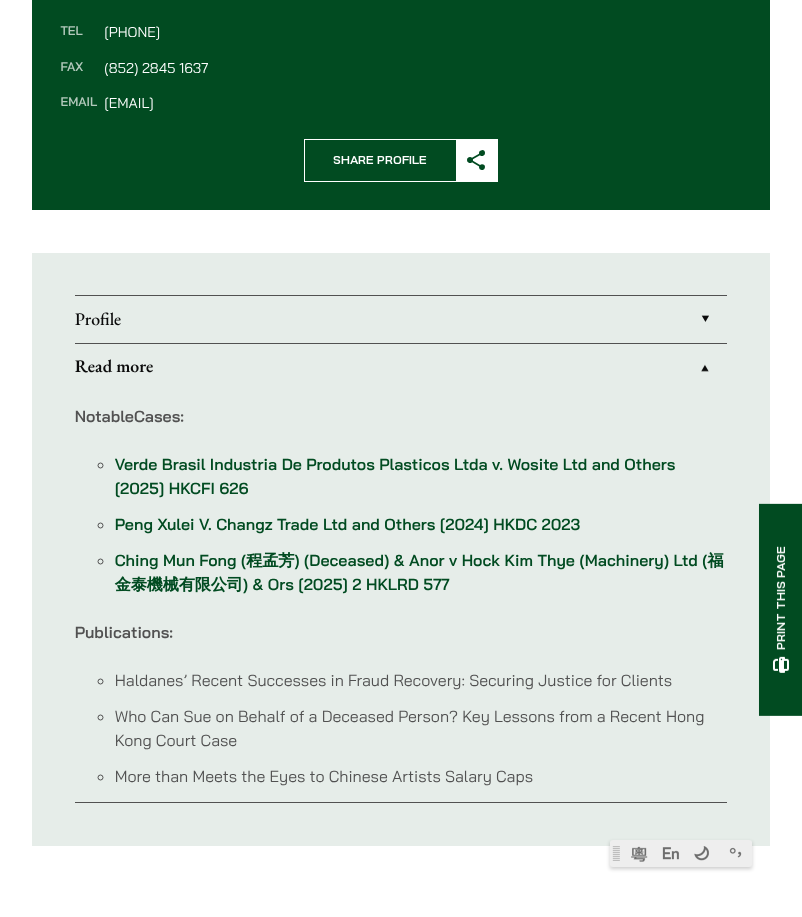 scroll, scrollTop: 800, scrollLeft: 0, axis: vertical 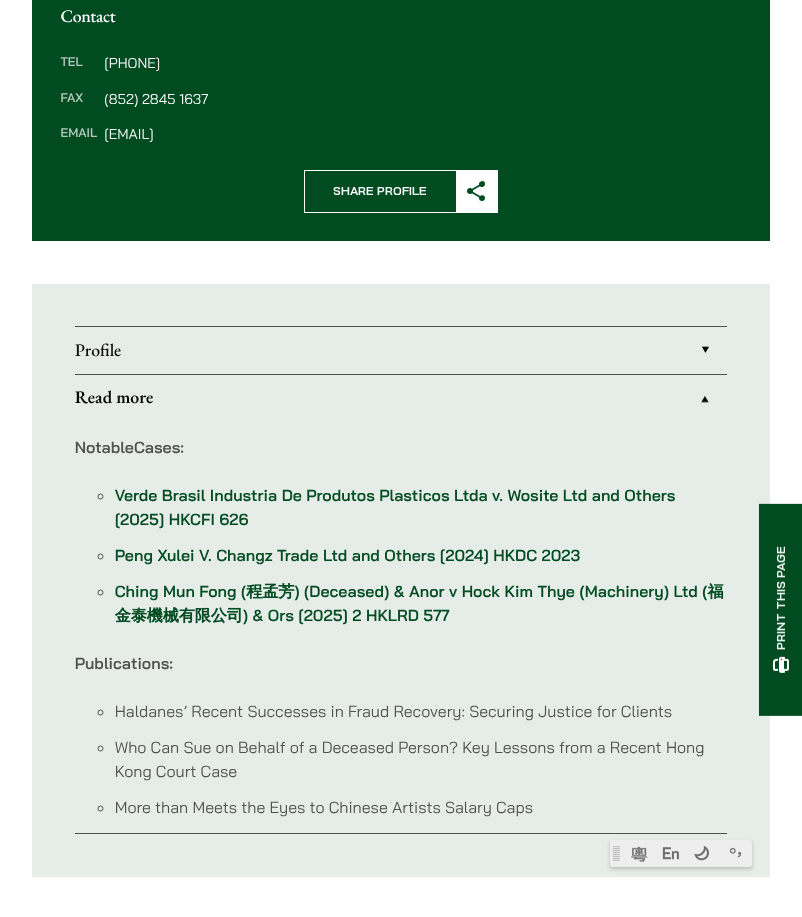 click on "Profile" at bounding box center (401, 350) 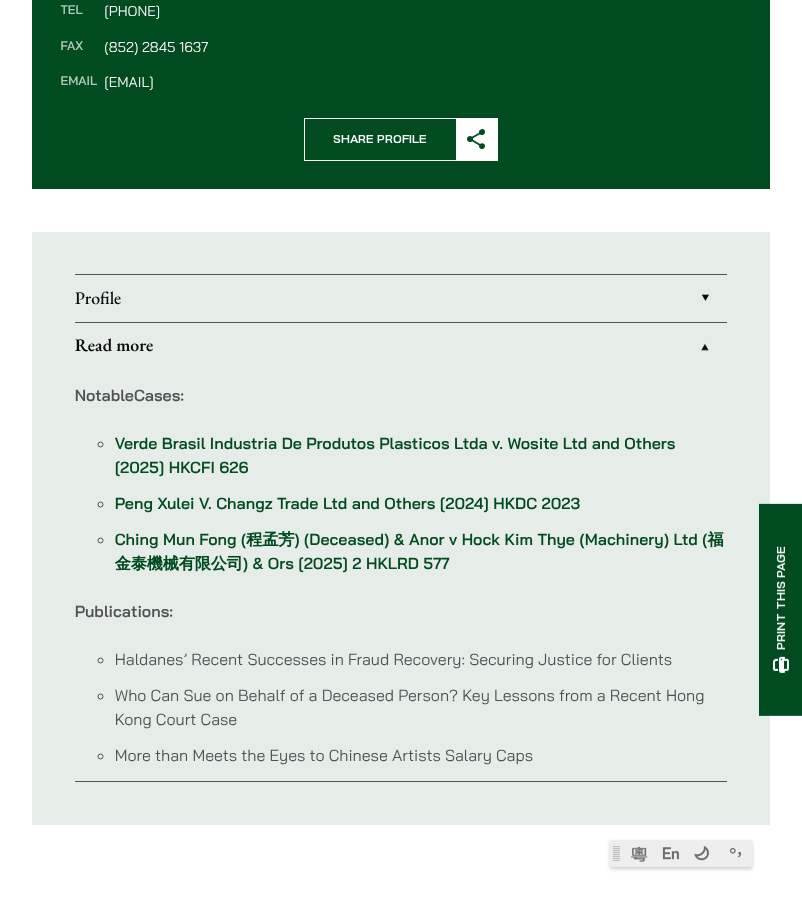 scroll, scrollTop: 1084, scrollLeft: 0, axis: vertical 